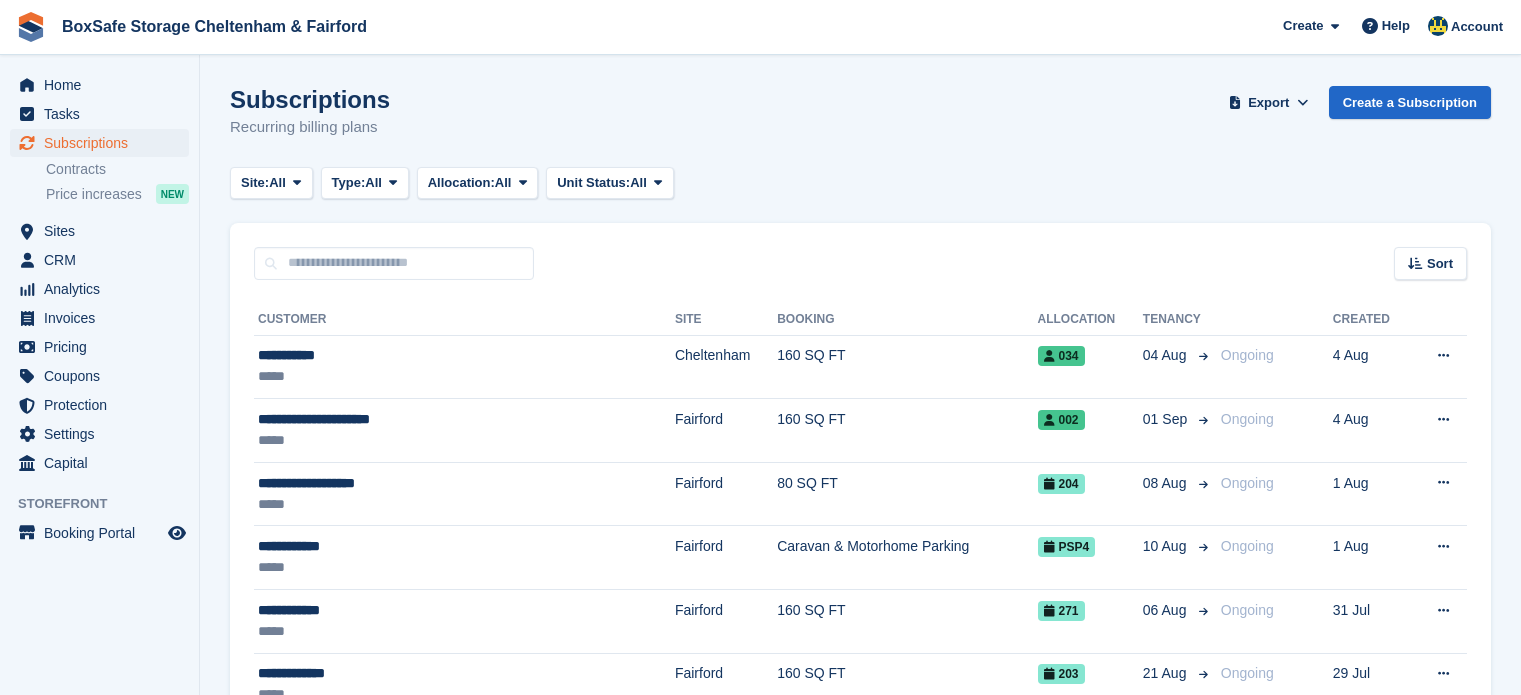 scroll, scrollTop: 0, scrollLeft: 0, axis: both 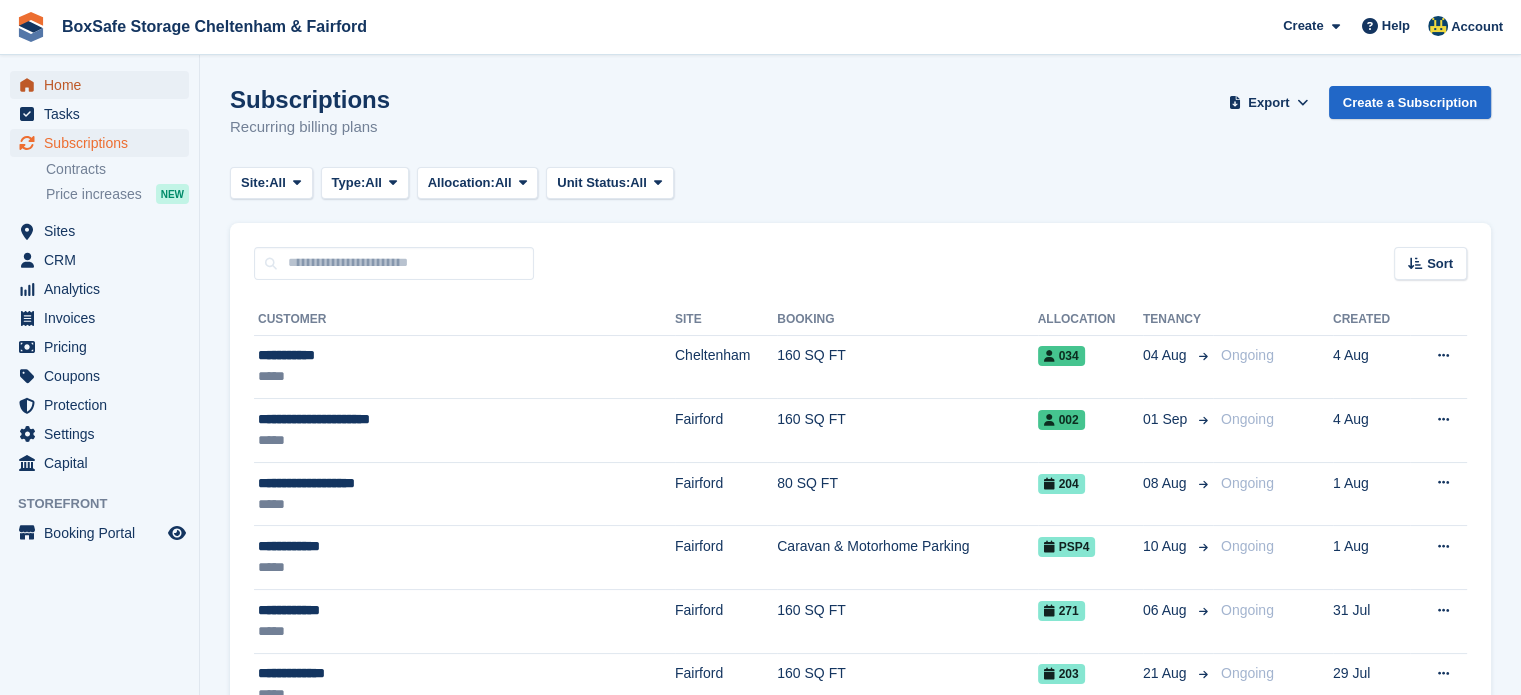 click on "Home" at bounding box center (104, 85) 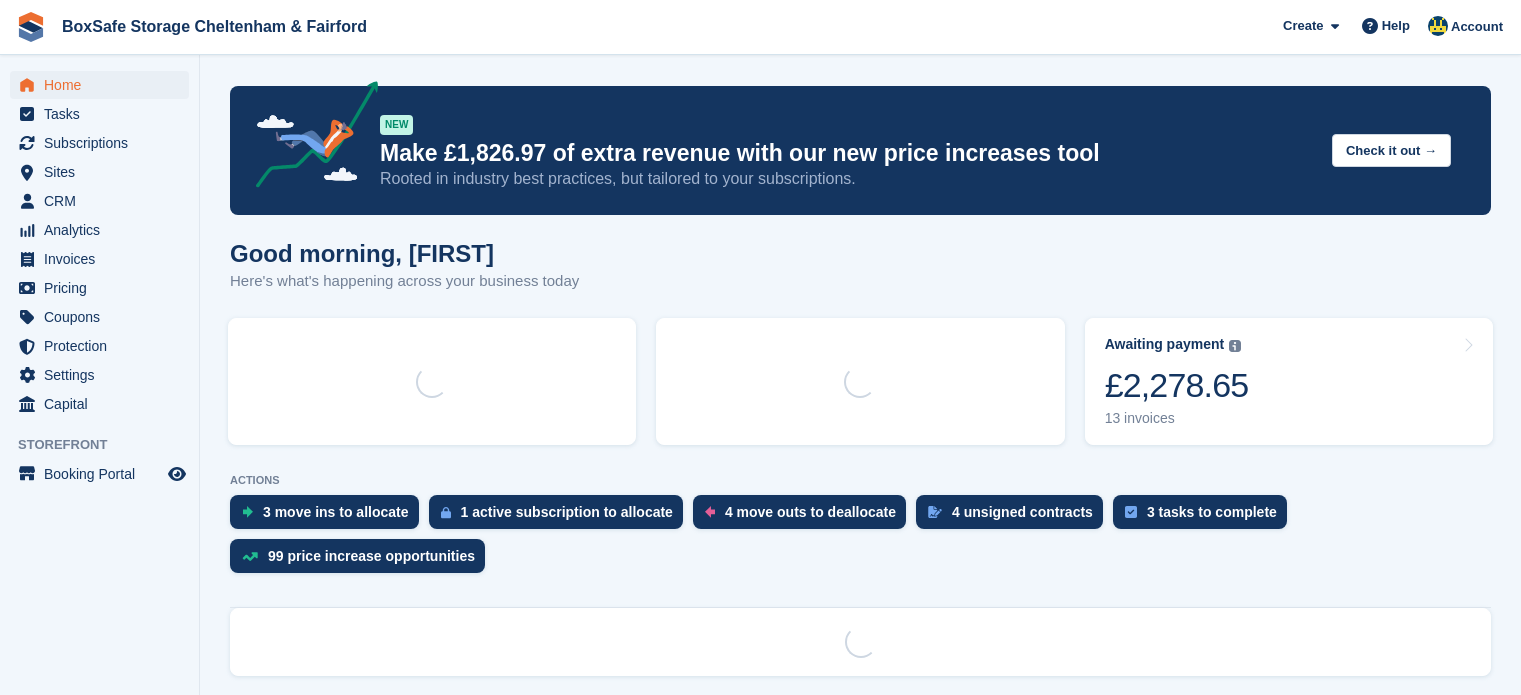scroll, scrollTop: 0, scrollLeft: 0, axis: both 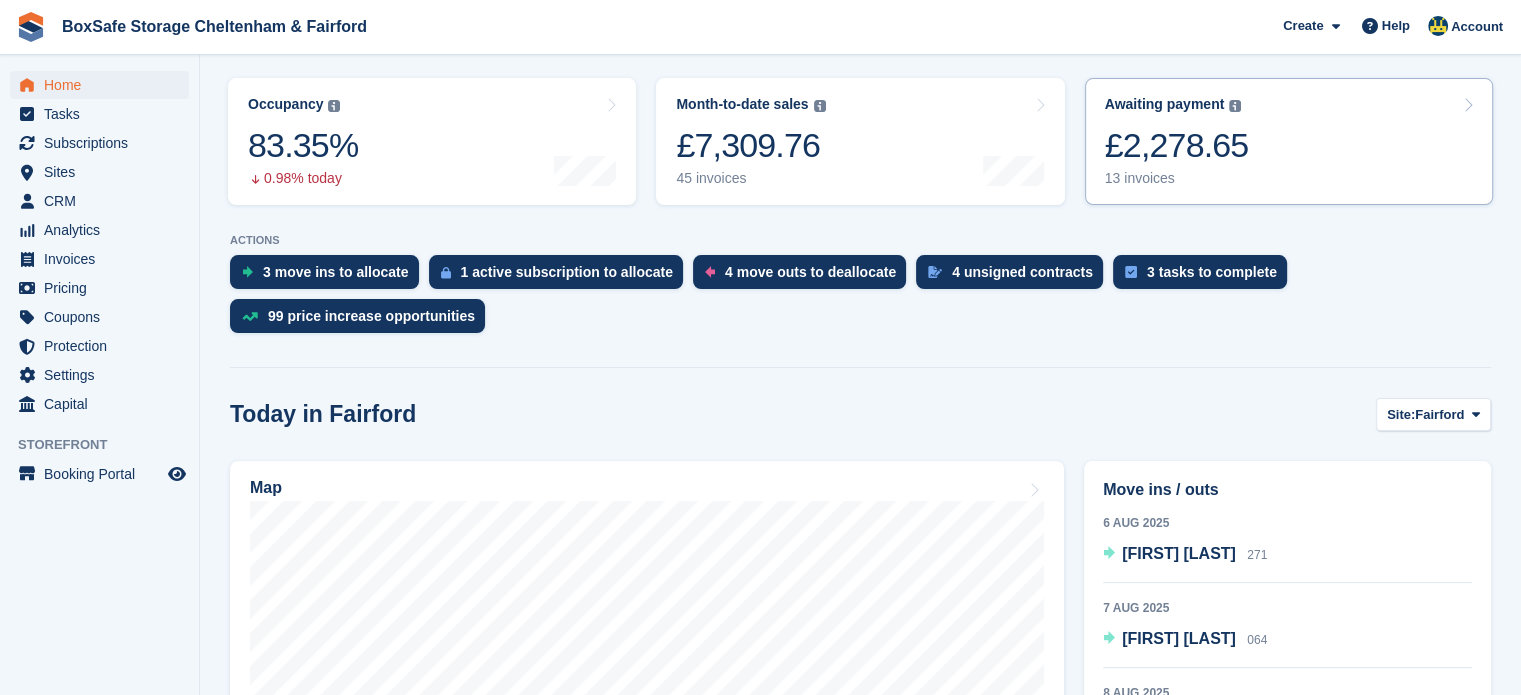 click on "Awaiting payment
The total outstanding balance on all open invoices.
£2,278.65
13 invoices" at bounding box center (1289, 141) 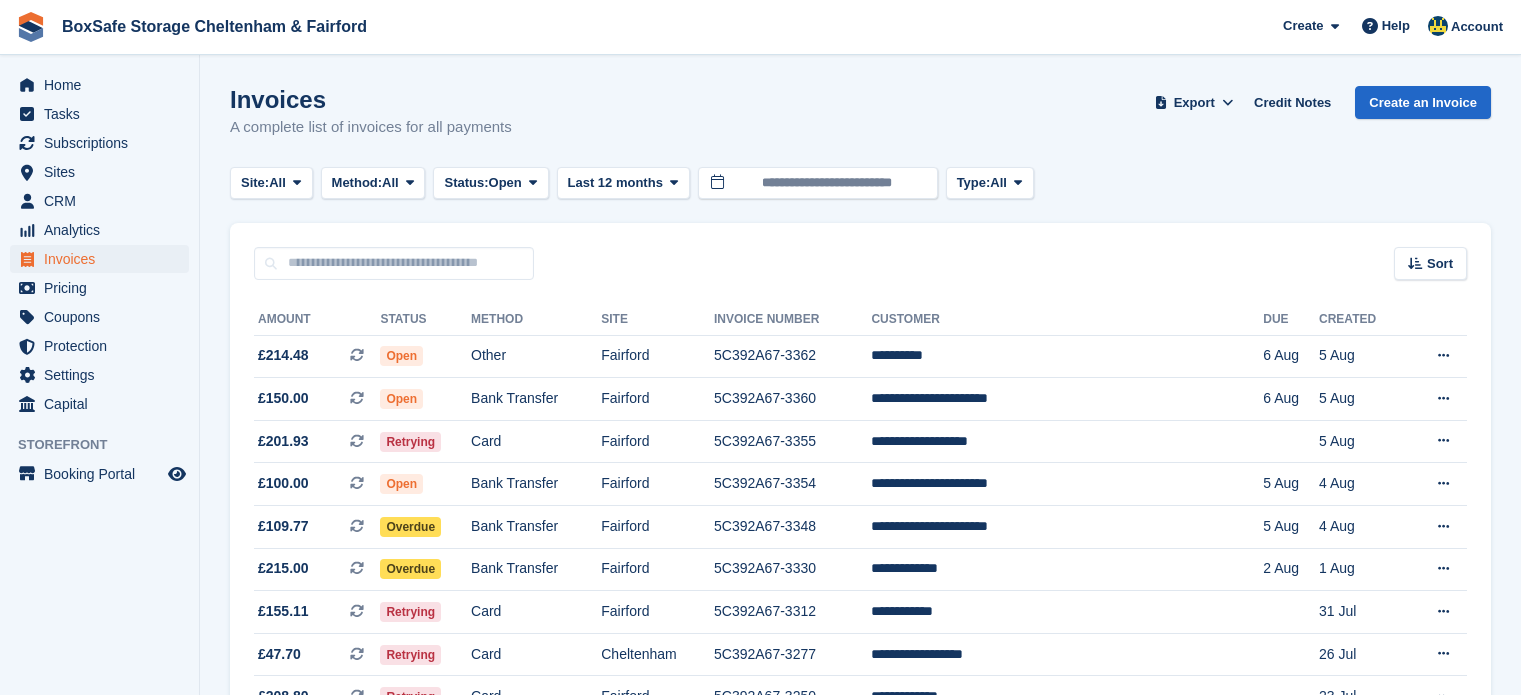 scroll, scrollTop: 0, scrollLeft: 0, axis: both 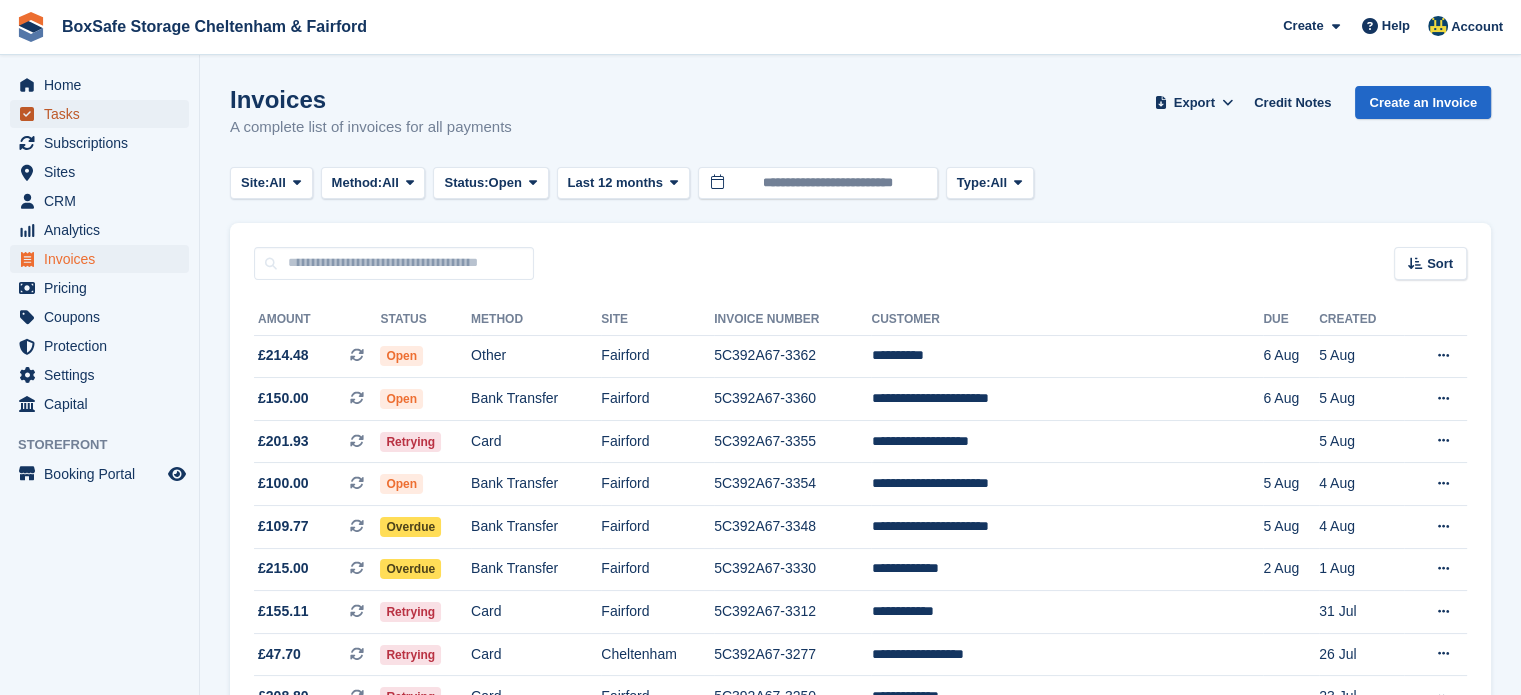 click on "Tasks" at bounding box center (104, 114) 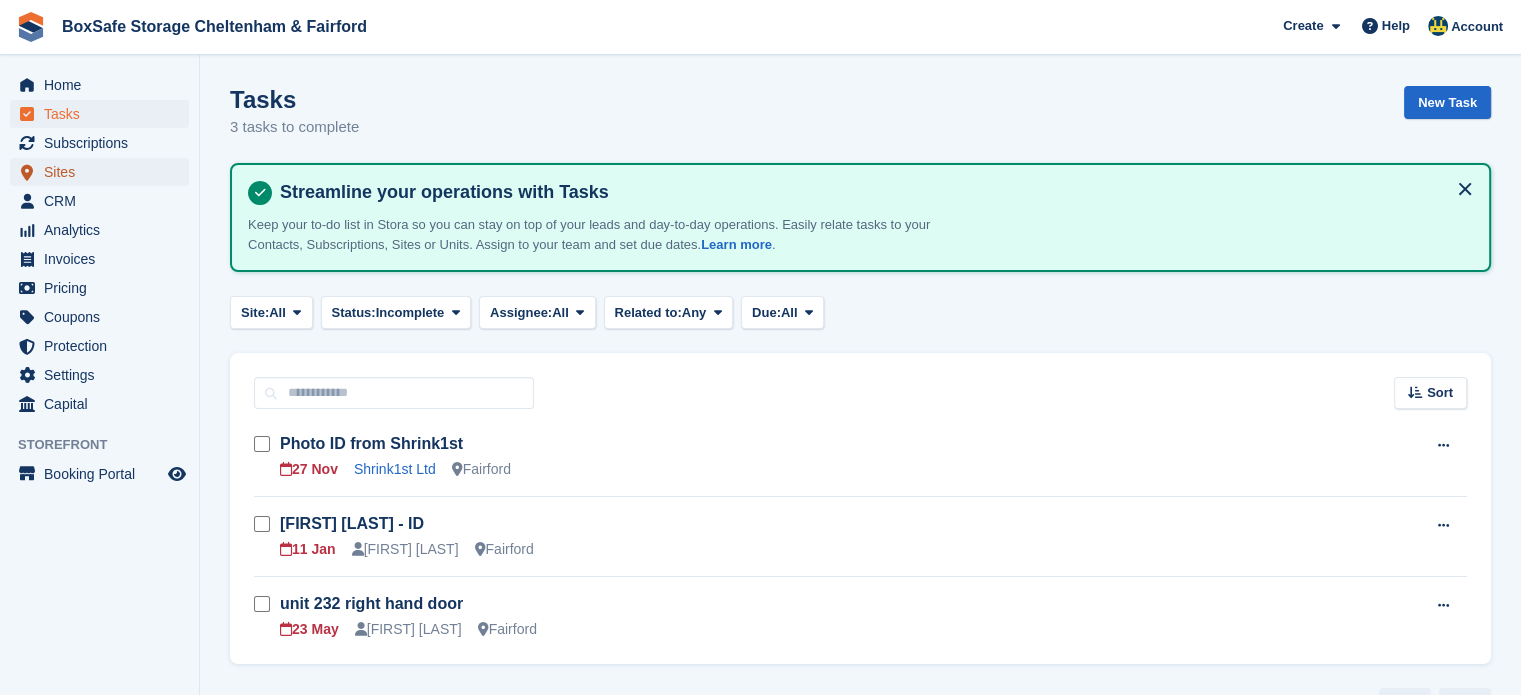 click on "Sites" at bounding box center (104, 172) 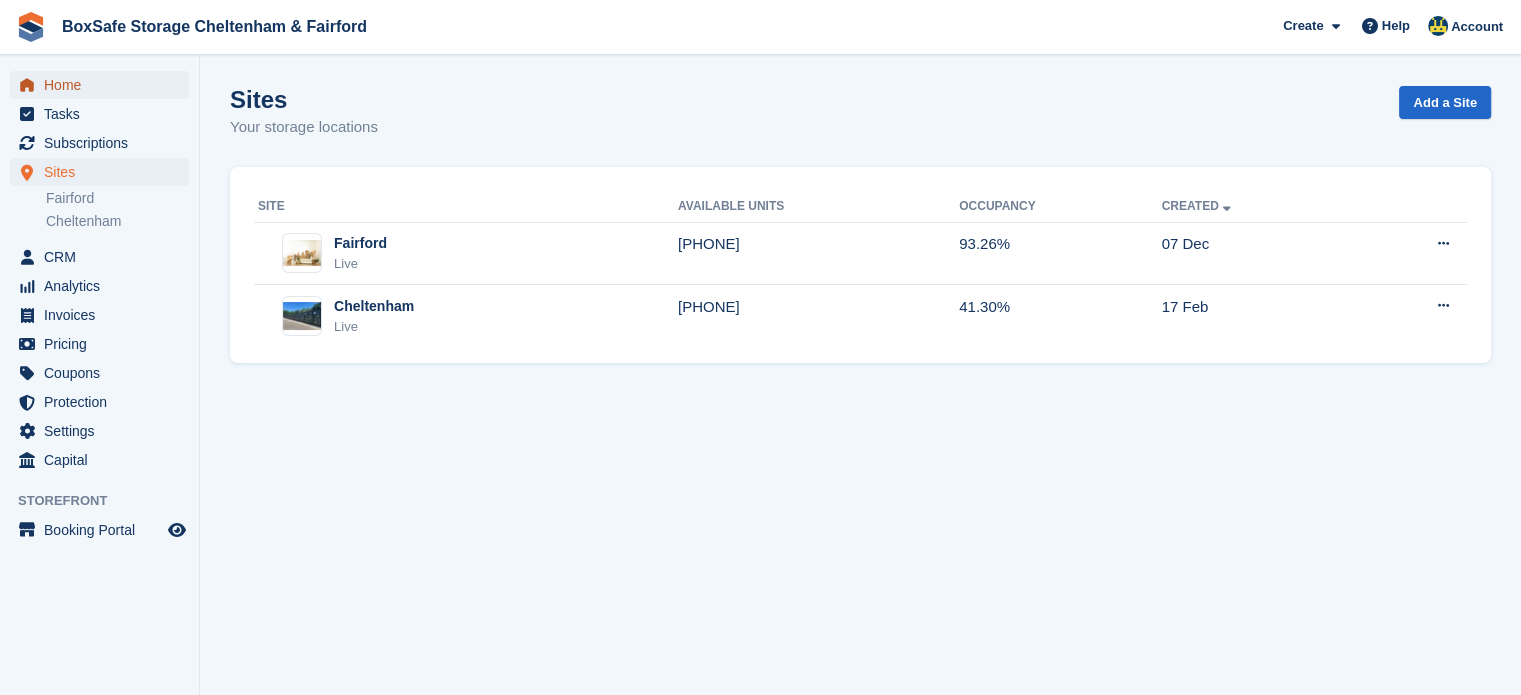 click on "Home" at bounding box center [104, 85] 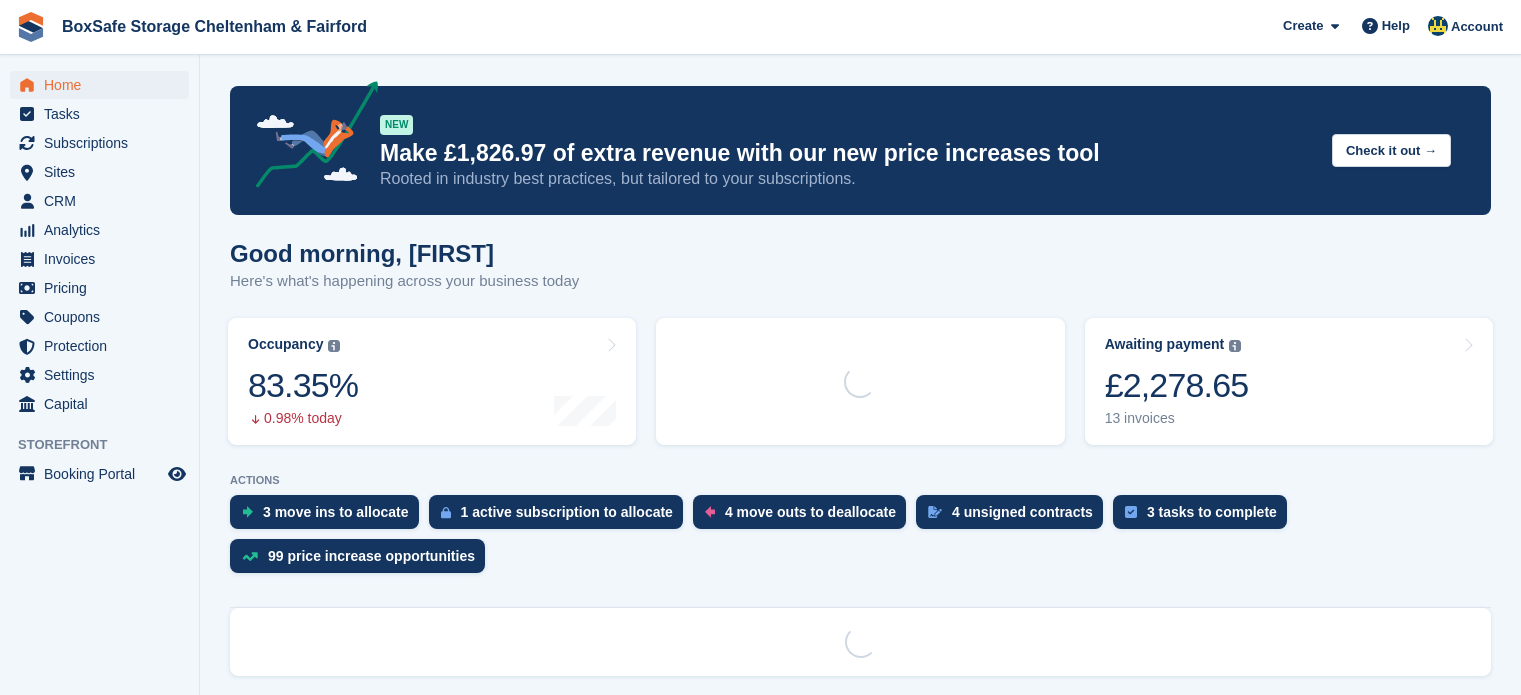 scroll, scrollTop: 0, scrollLeft: 0, axis: both 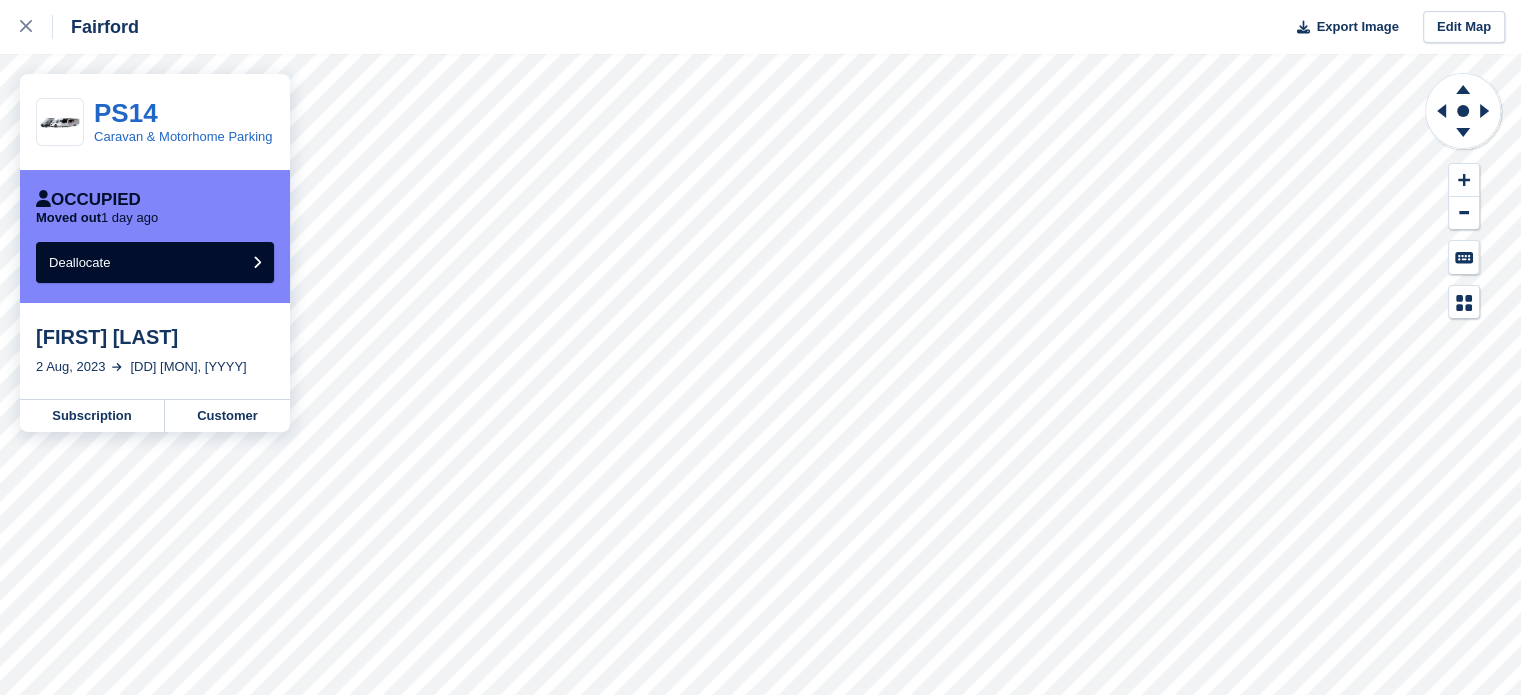 click on "Fairford" at bounding box center (96, 27) 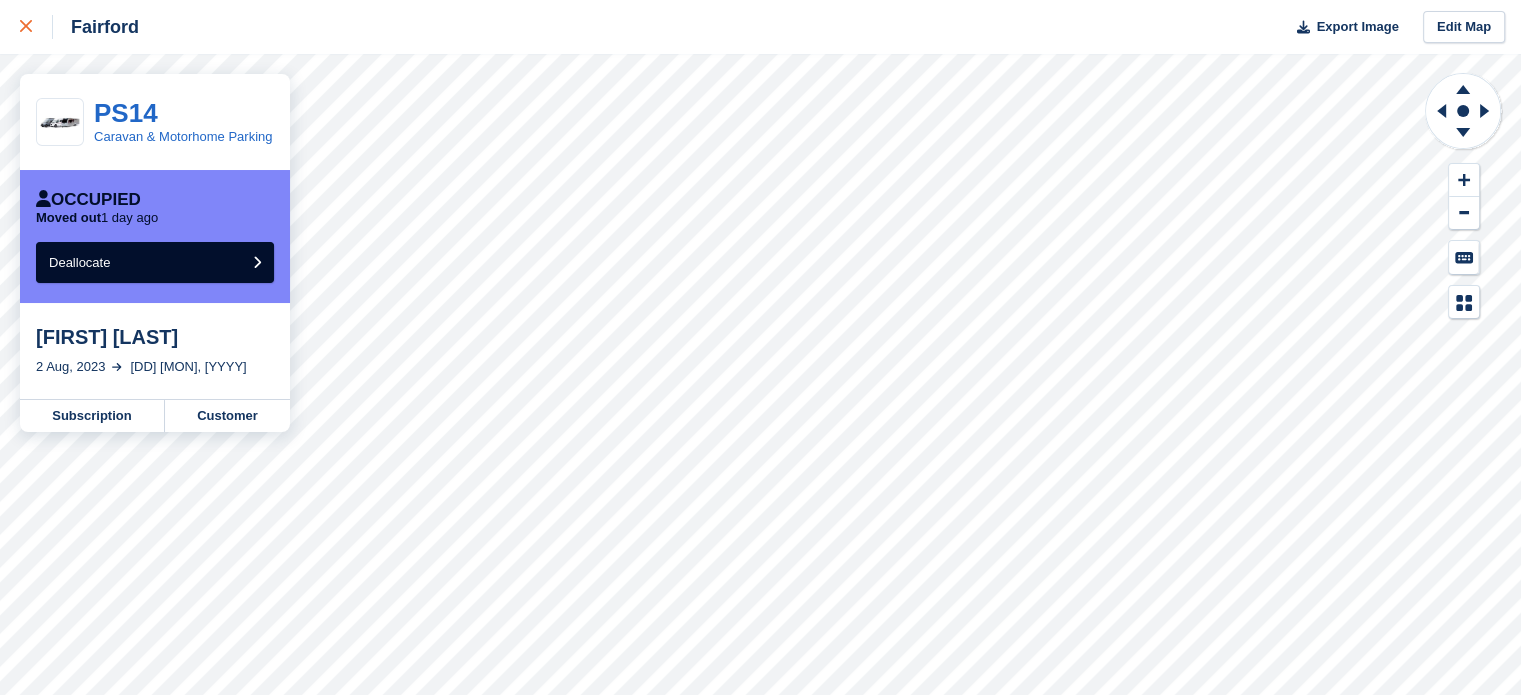 click at bounding box center (36, 27) 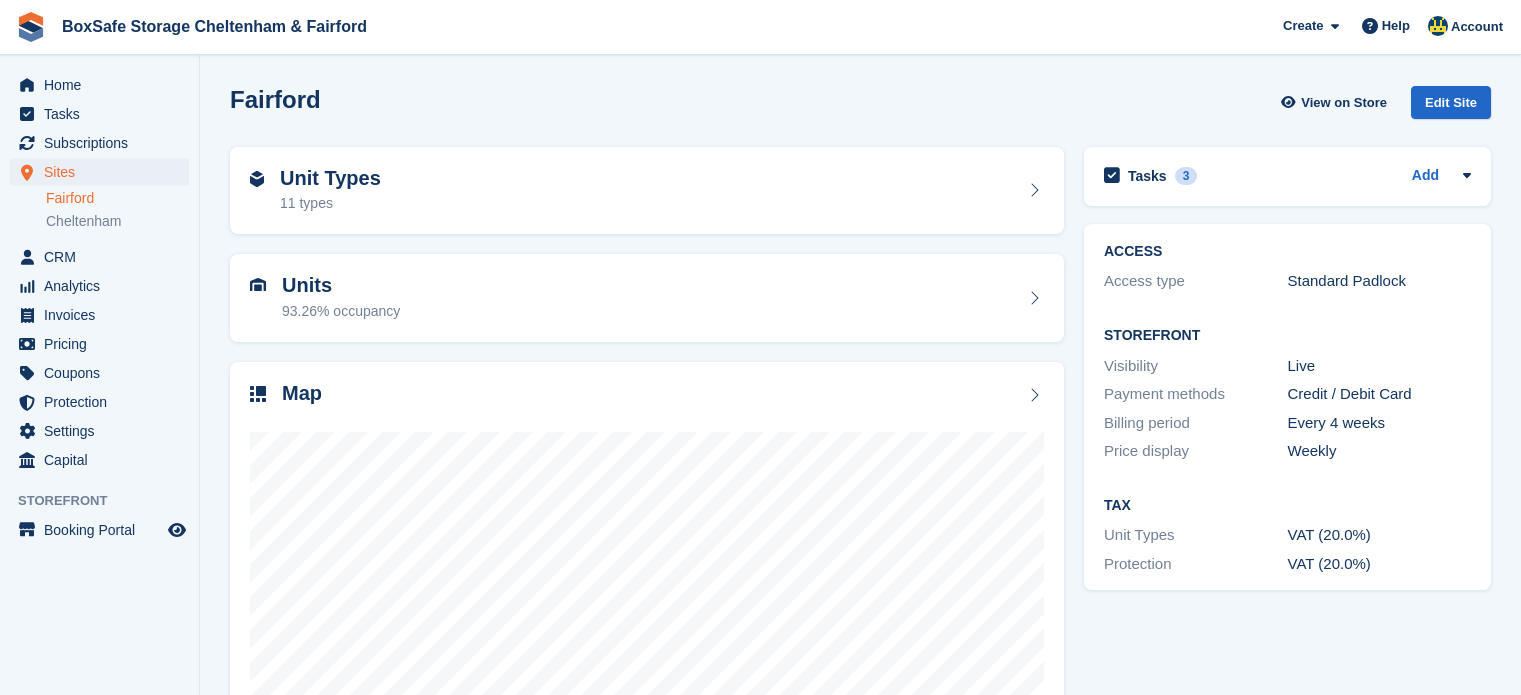 scroll, scrollTop: 0, scrollLeft: 0, axis: both 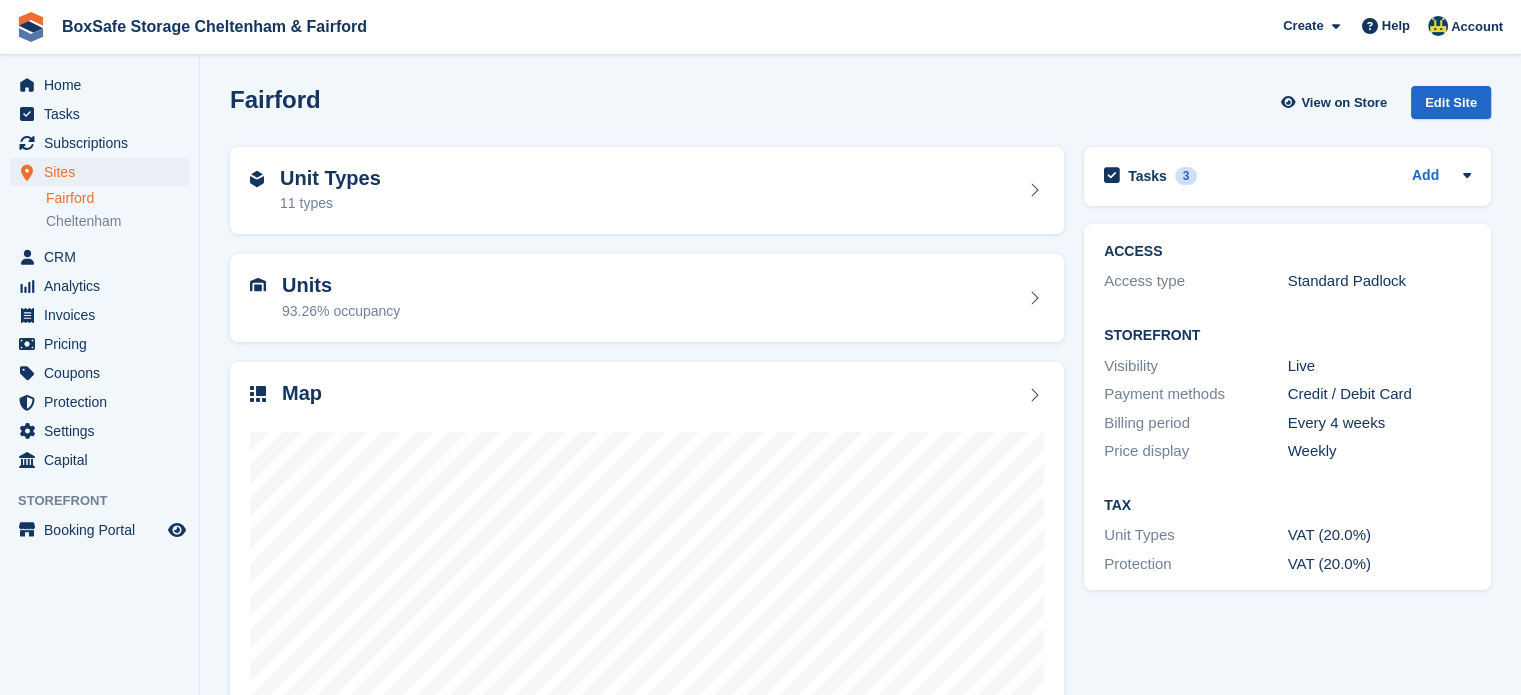 click on "Home
Tasks
Subscriptions
Subscriptions
Subscriptions
Contracts
Price increases
NEW
Contracts
Price increases
NEW
Sites
Sites
Sites
[CITY]
[CITY]" at bounding box center [99, 269] 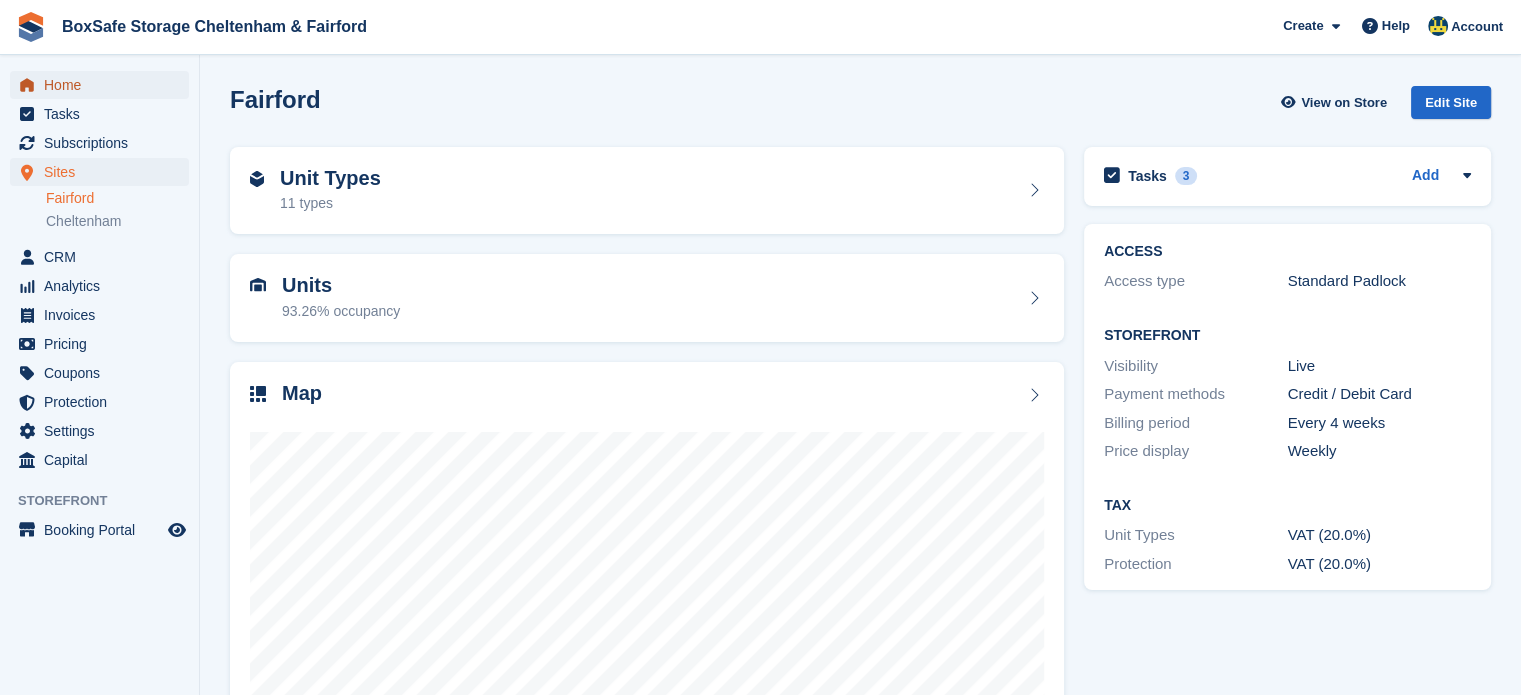 click on "Home" at bounding box center [104, 85] 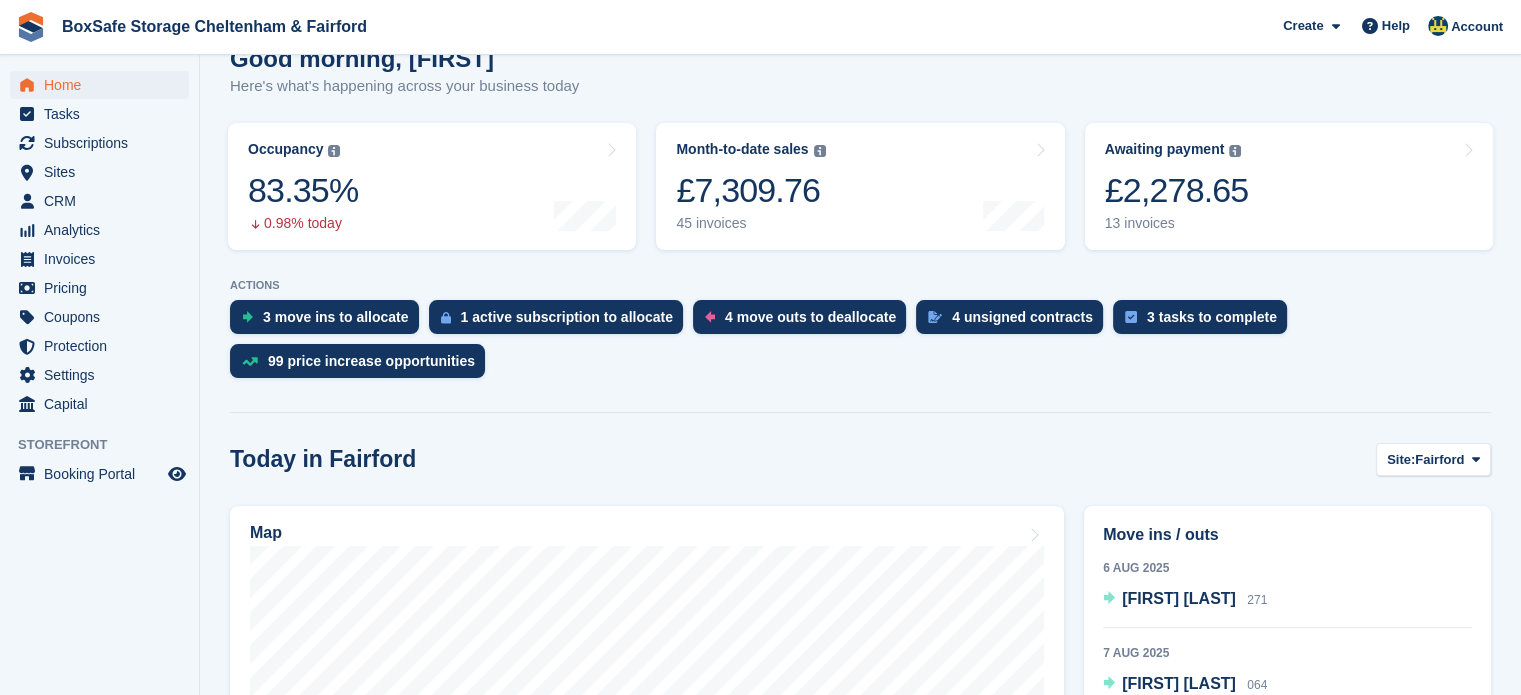 scroll, scrollTop: 180, scrollLeft: 0, axis: vertical 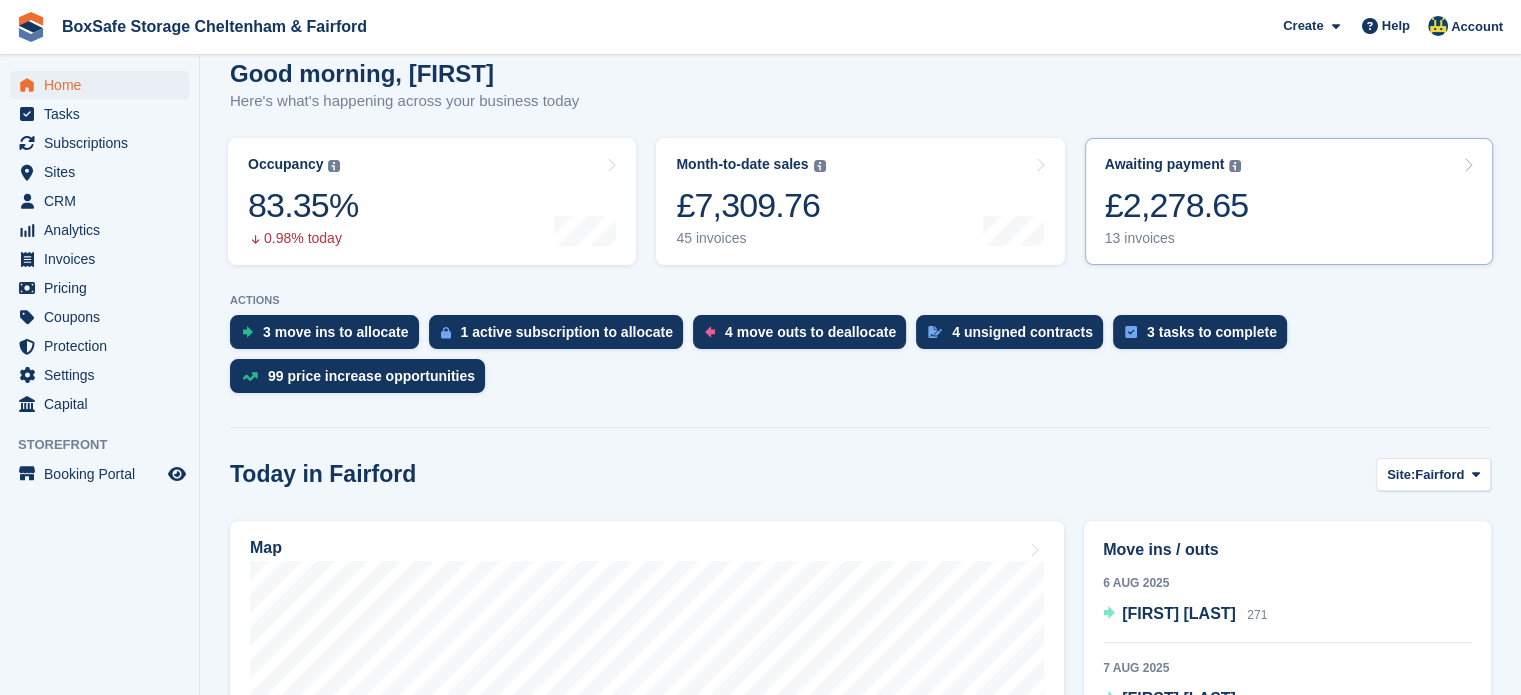 click on "Awaiting payment
The total outstanding balance on all open invoices.
£2,278.65
13 invoices" at bounding box center [1289, 201] 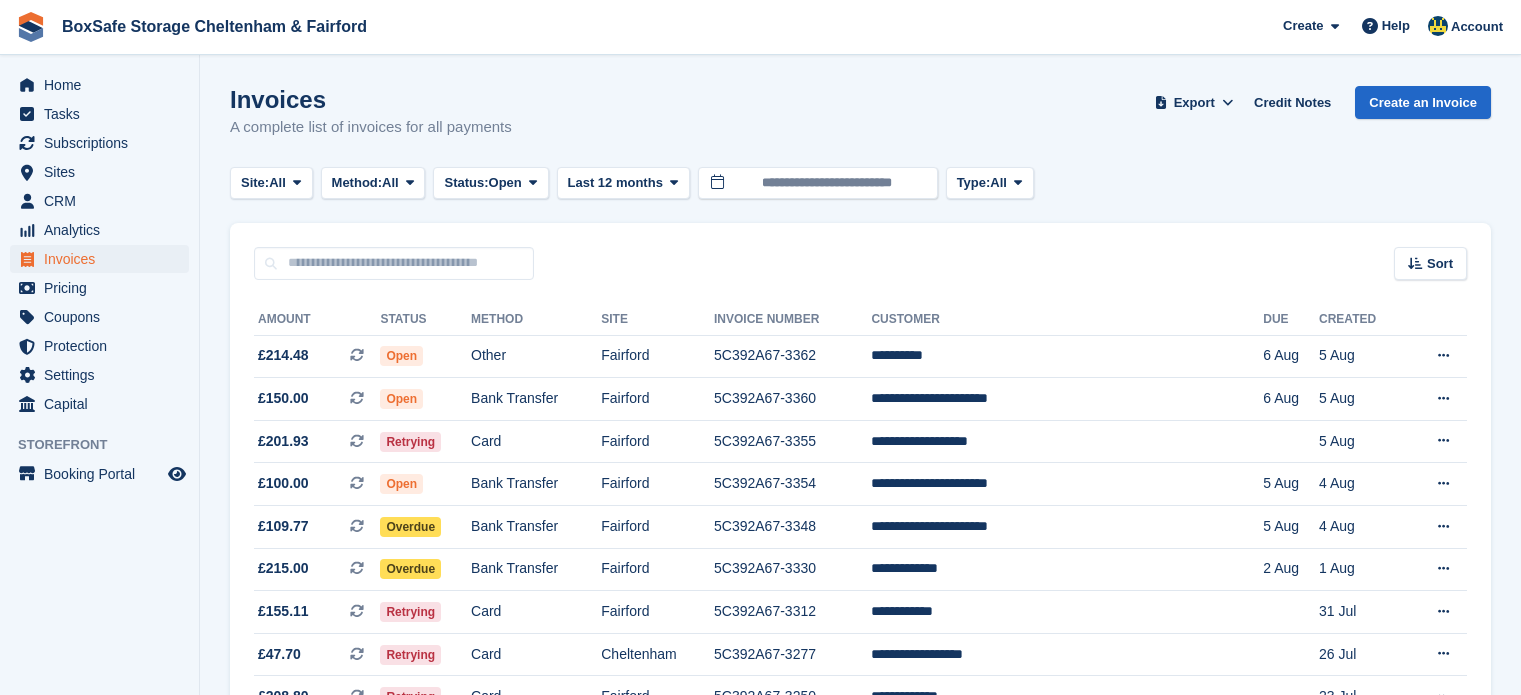scroll, scrollTop: 0, scrollLeft: 0, axis: both 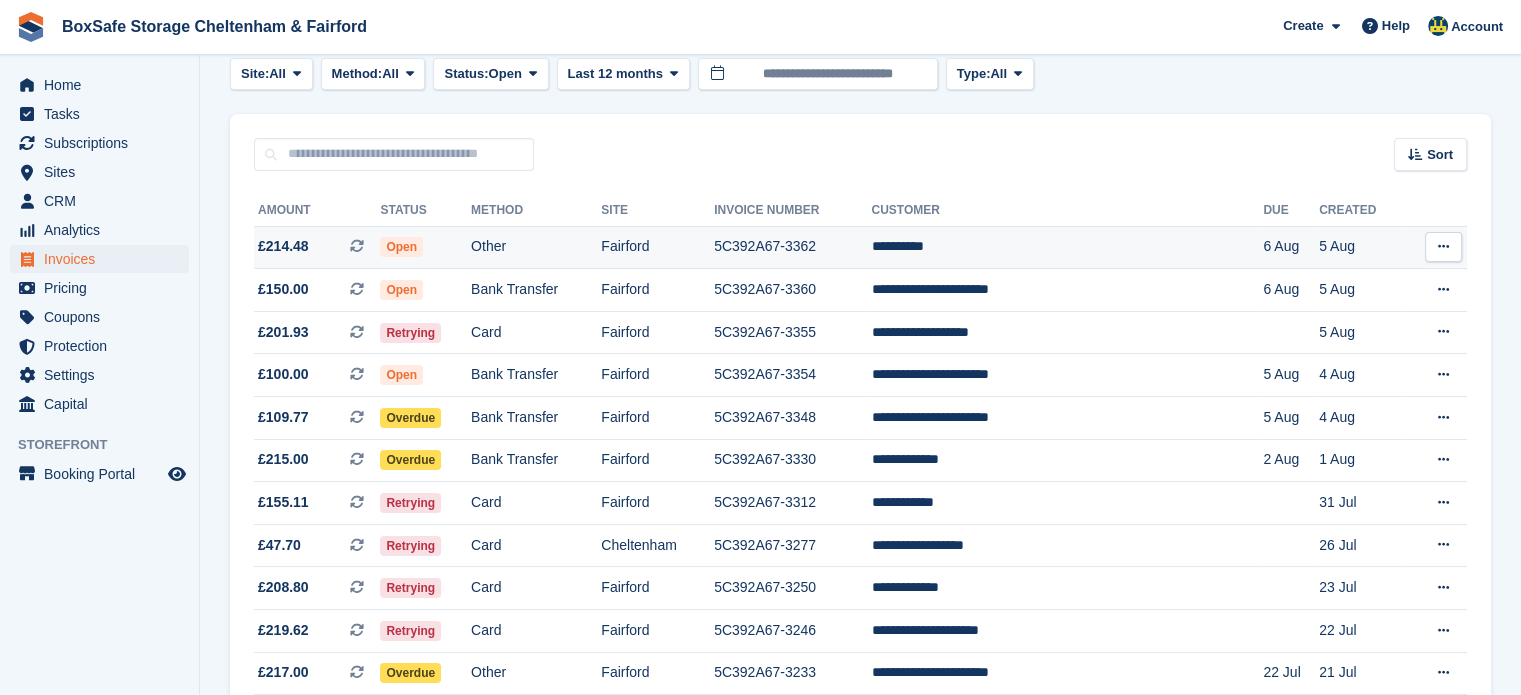 click on "**********" at bounding box center (1067, 247) 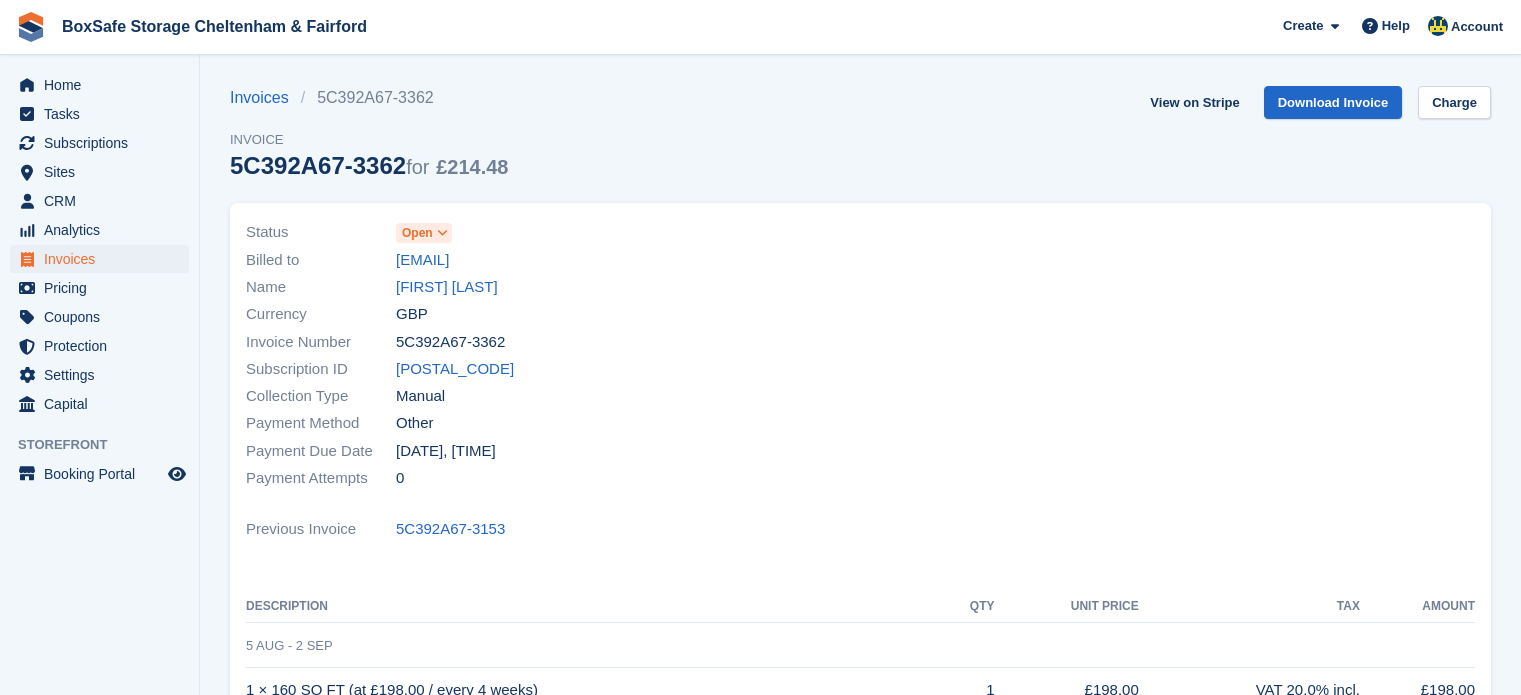 scroll, scrollTop: 0, scrollLeft: 0, axis: both 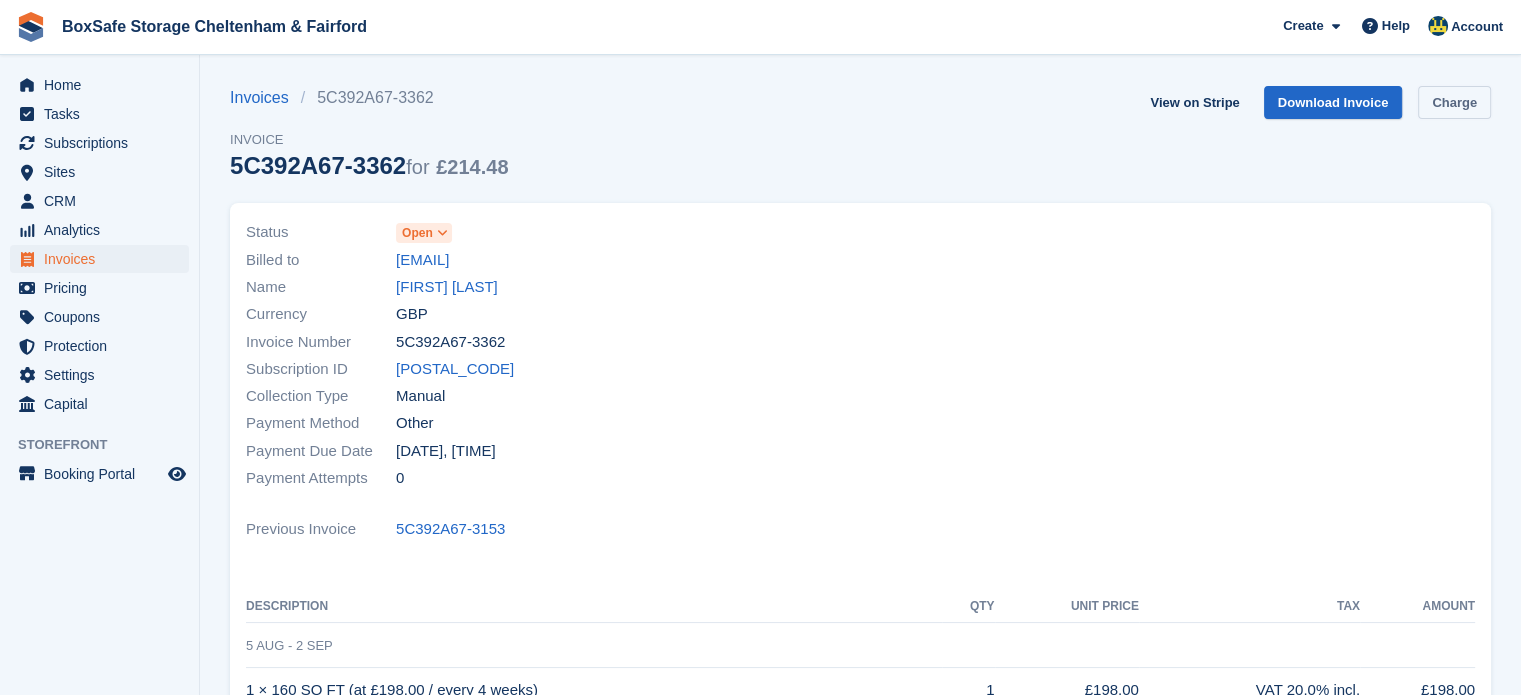 click on "Charge" at bounding box center [1454, 102] 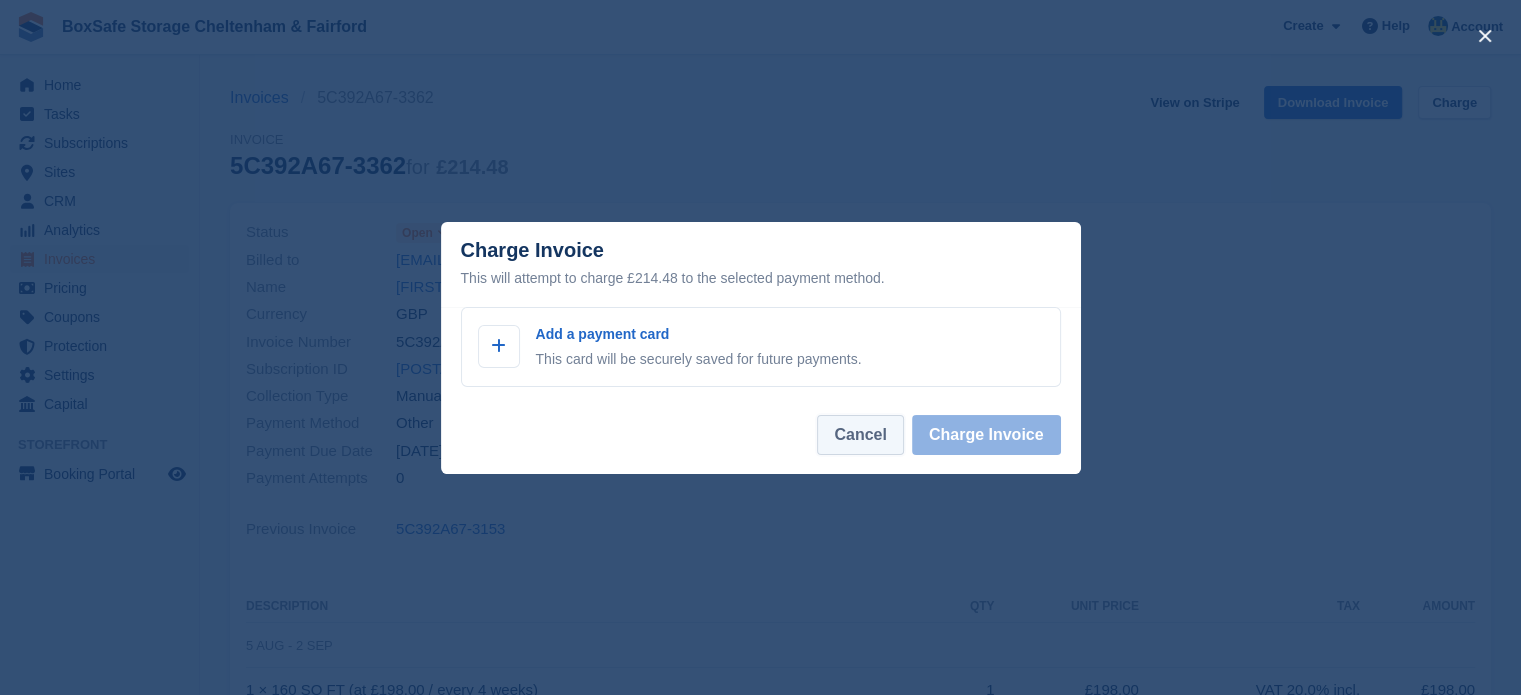 click on "Cancel" at bounding box center (860, 435) 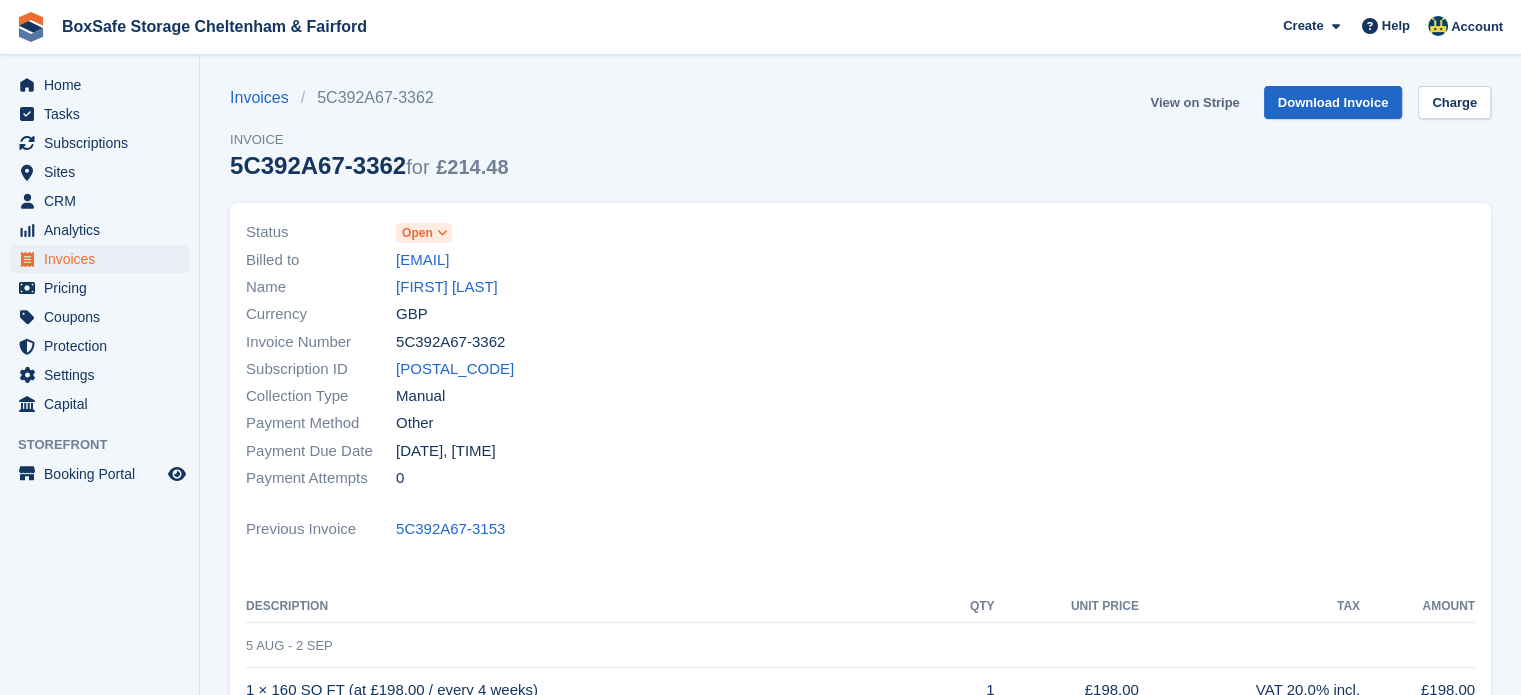 click on "View on Stripe" at bounding box center [1194, 102] 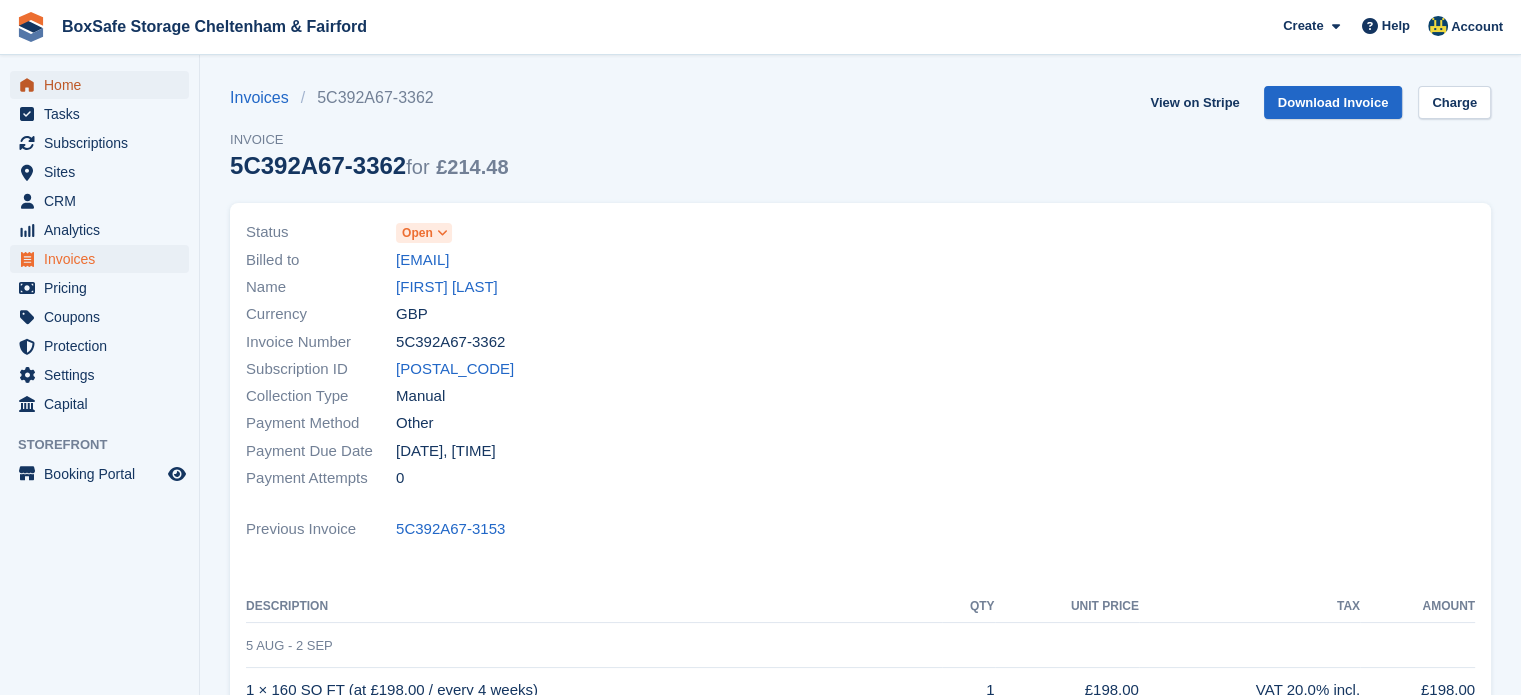 click on "Home" at bounding box center [104, 85] 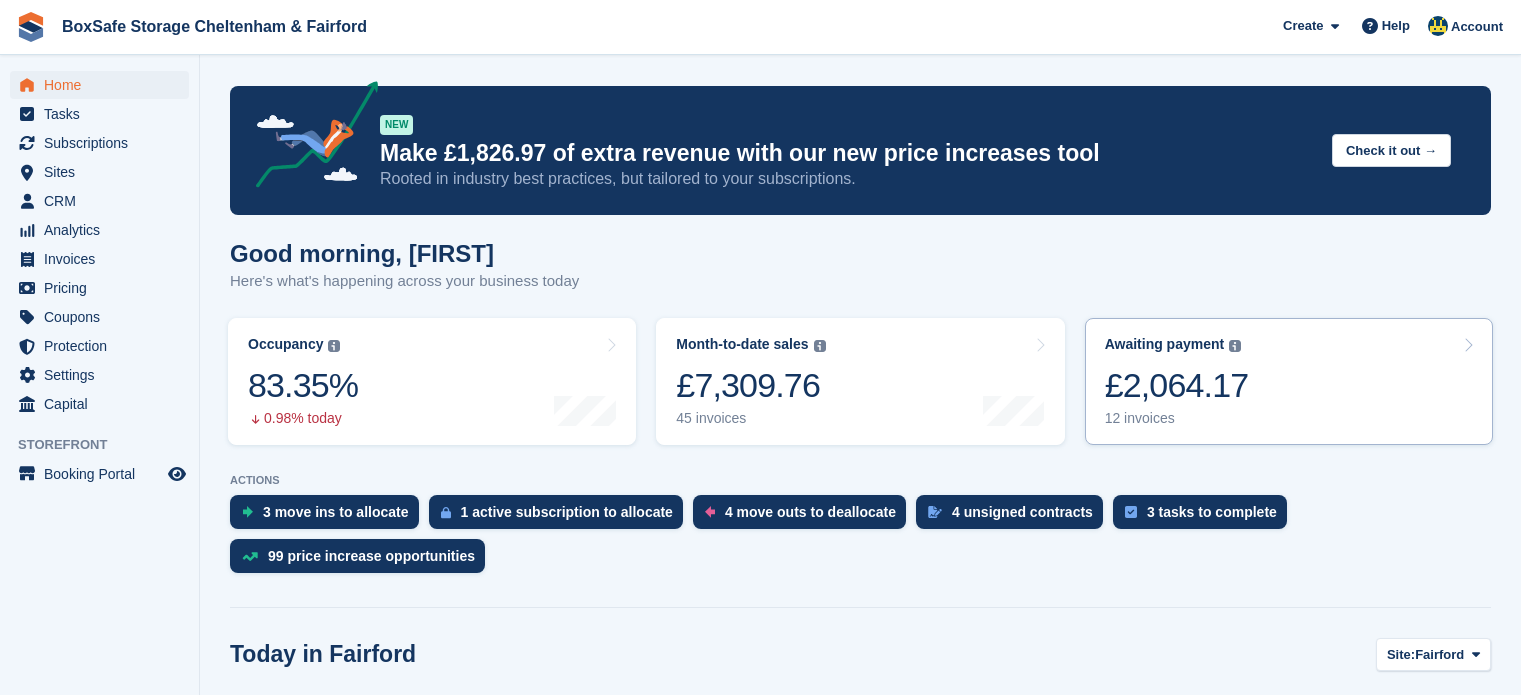 scroll, scrollTop: 0, scrollLeft: 0, axis: both 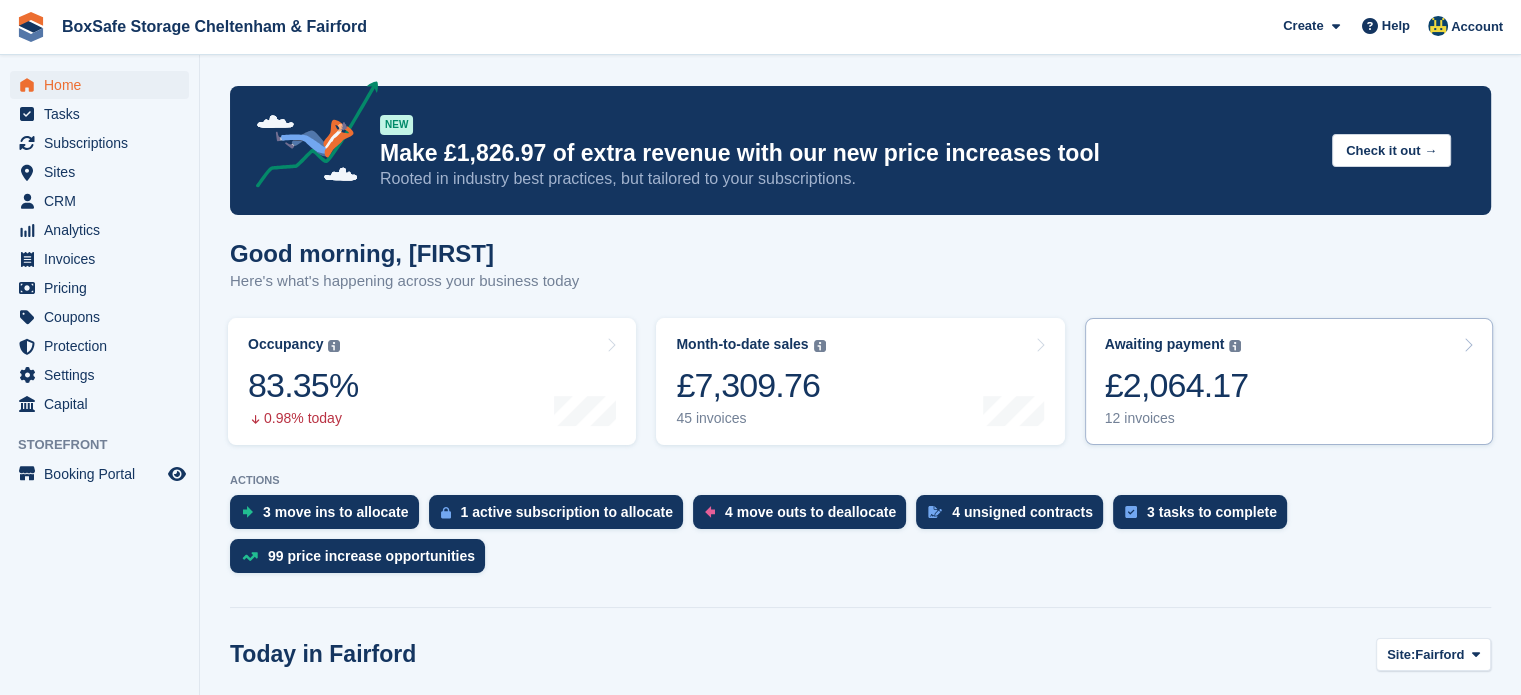 click on "Awaiting payment
The total outstanding balance on all open invoices.
£2,064.17
12 invoices" at bounding box center (1289, 381) 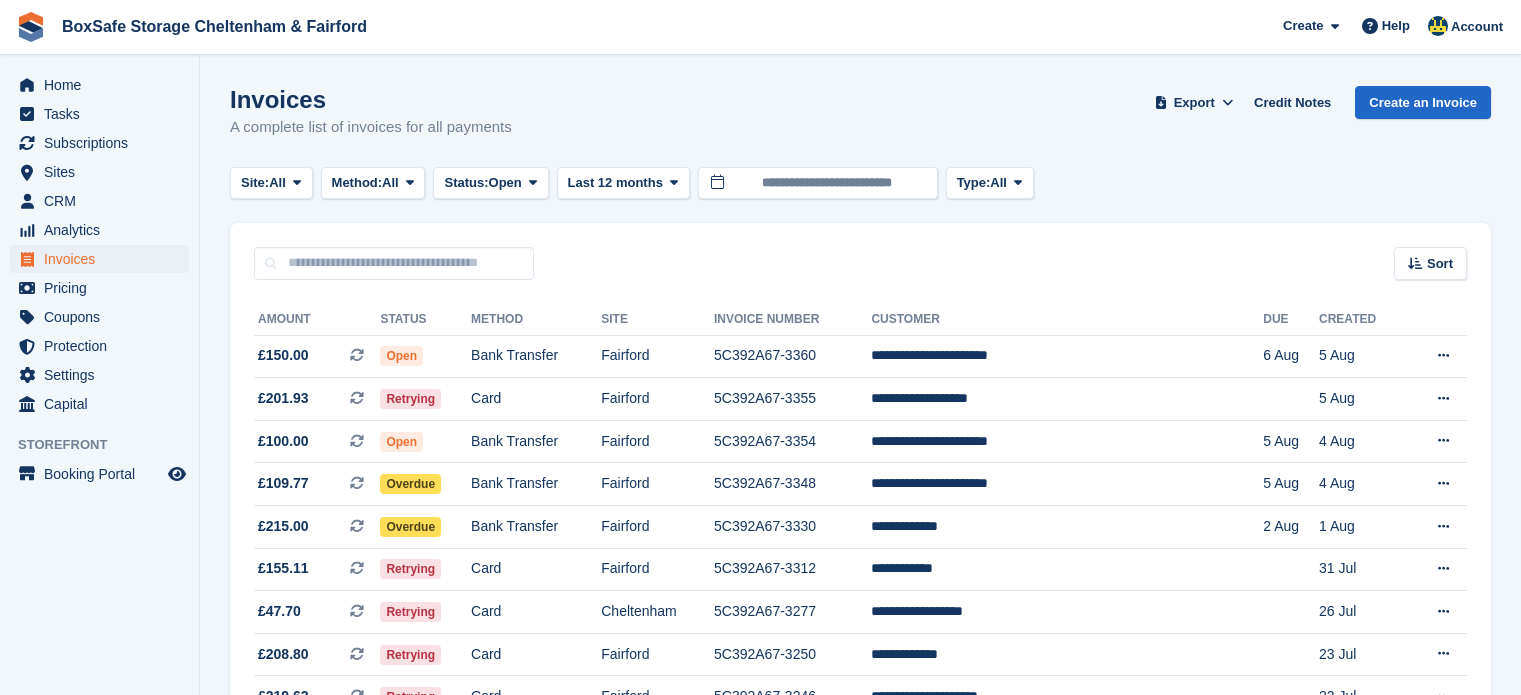scroll, scrollTop: 0, scrollLeft: 0, axis: both 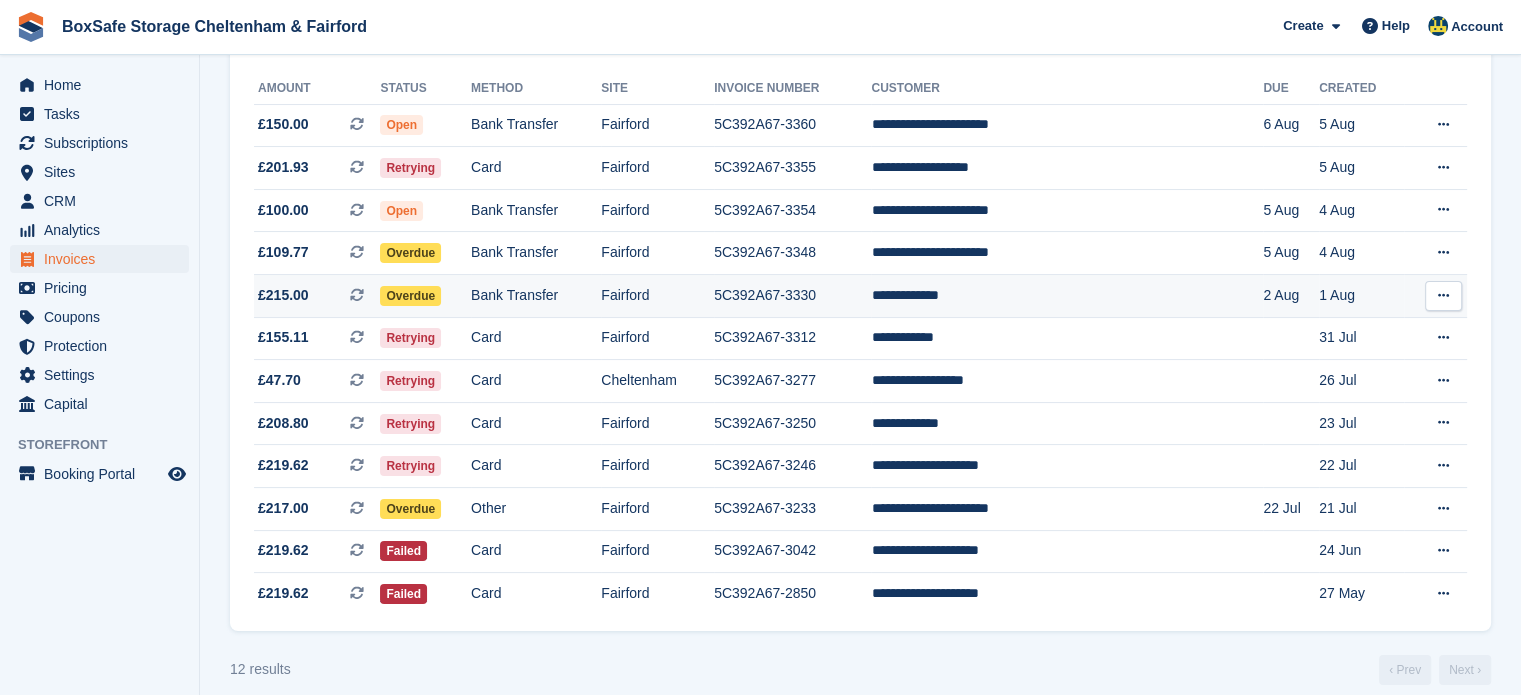 click on "**********" at bounding box center [1067, 296] 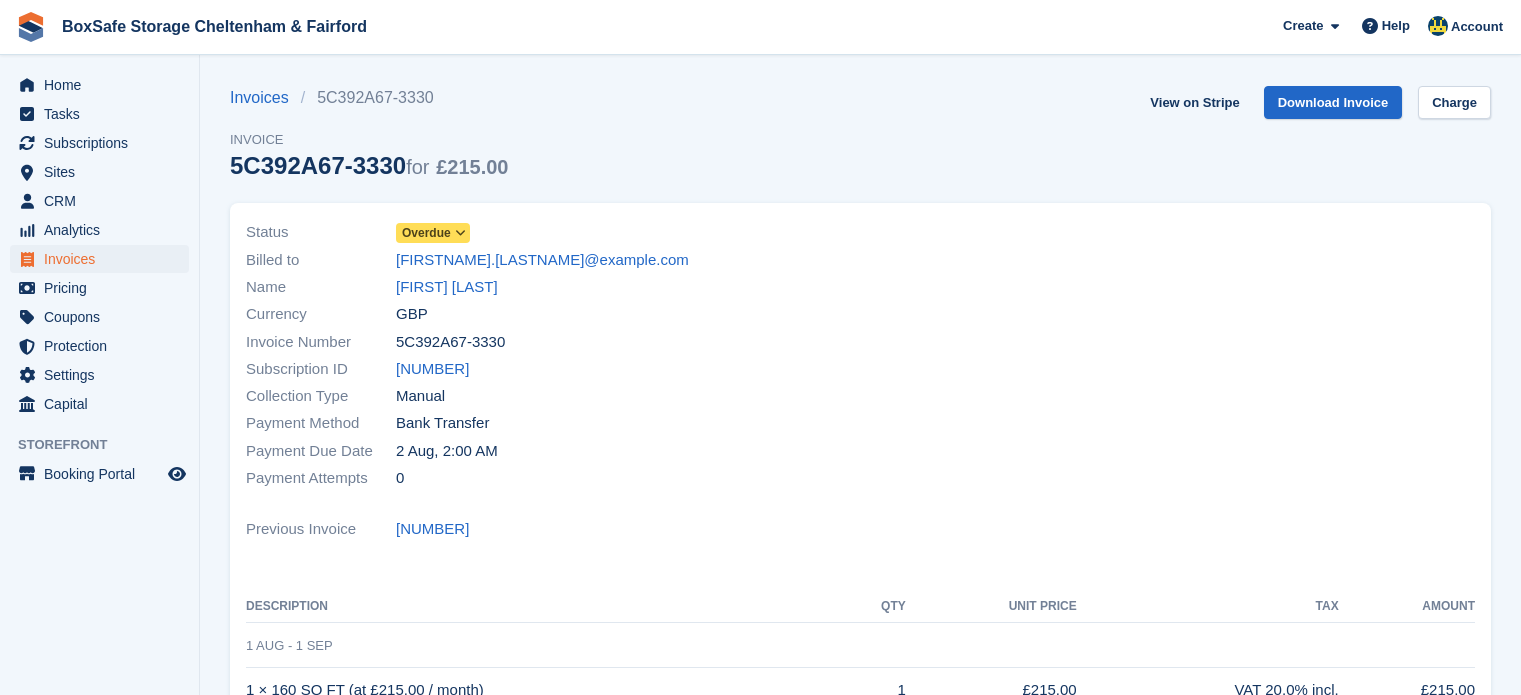 scroll, scrollTop: 0, scrollLeft: 0, axis: both 